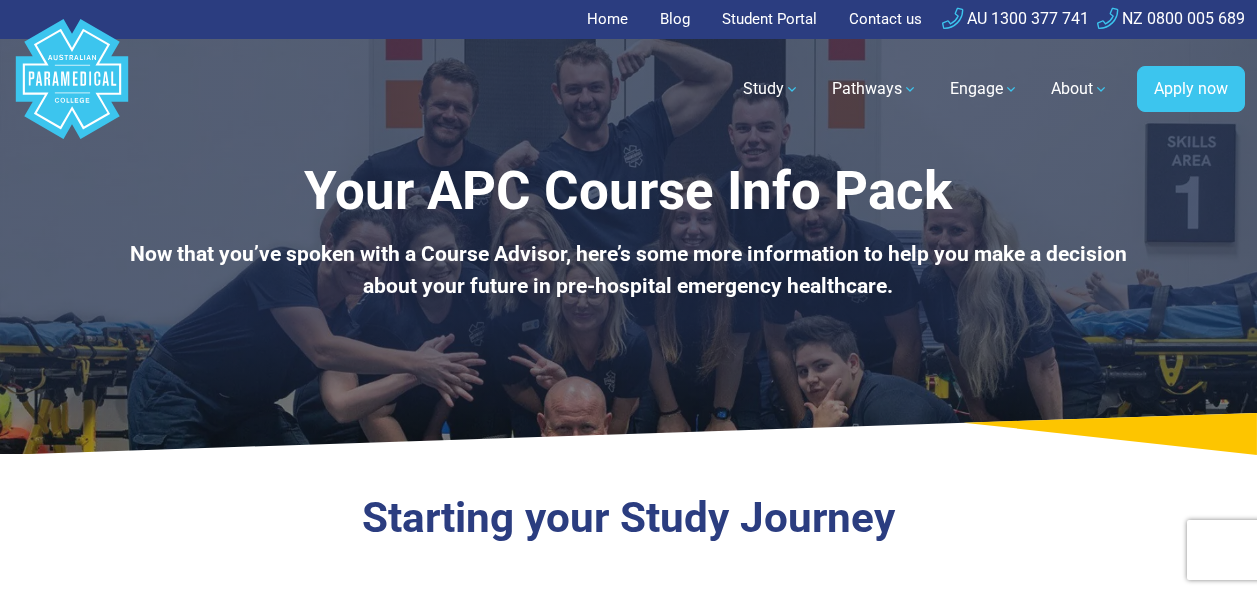 scroll, scrollTop: 18, scrollLeft: 0, axis: vertical 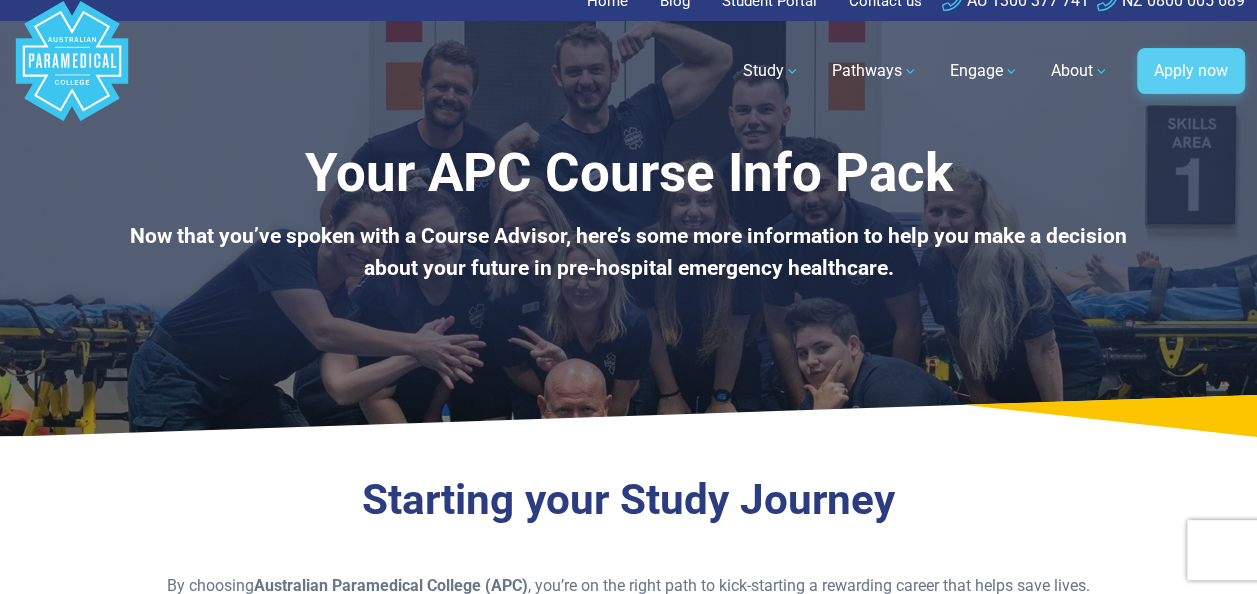 drag, startPoint x: 0, startPoint y: 0, endPoint x: 1186, endPoint y: 52, distance: 1187.1394 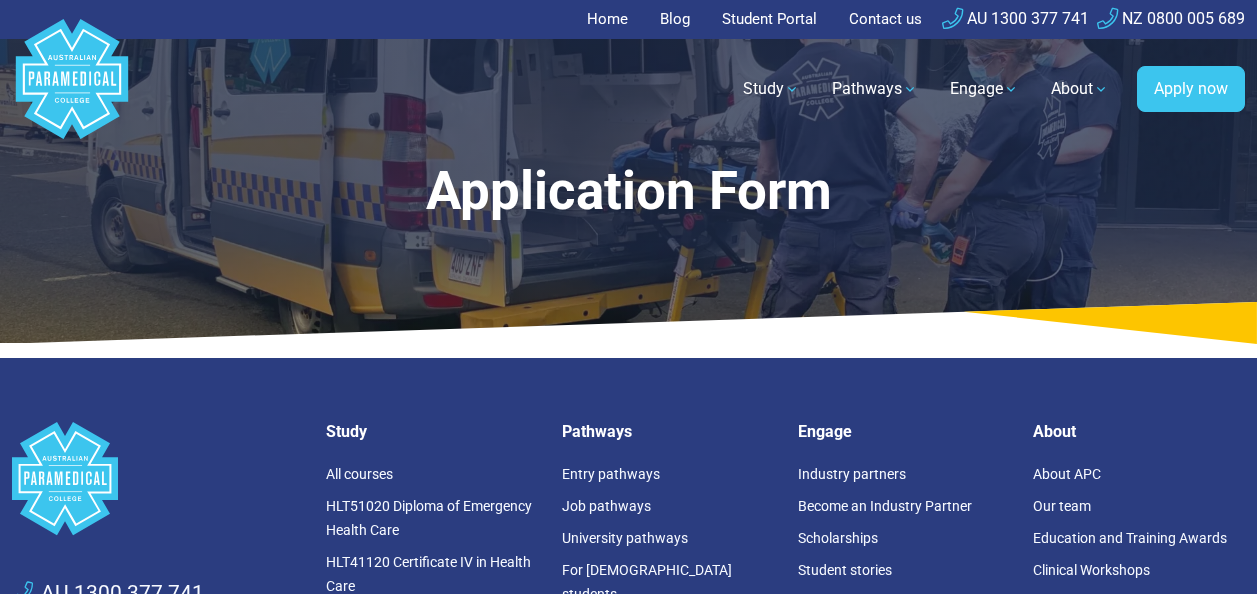select on "*********" 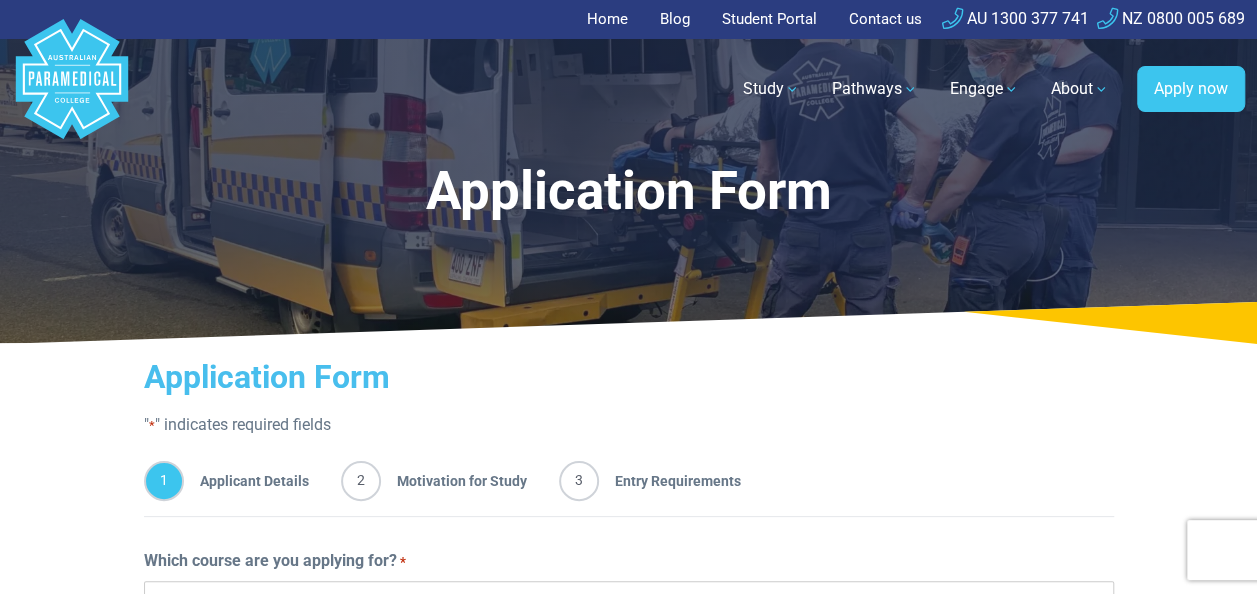 scroll, scrollTop: 0, scrollLeft: 0, axis: both 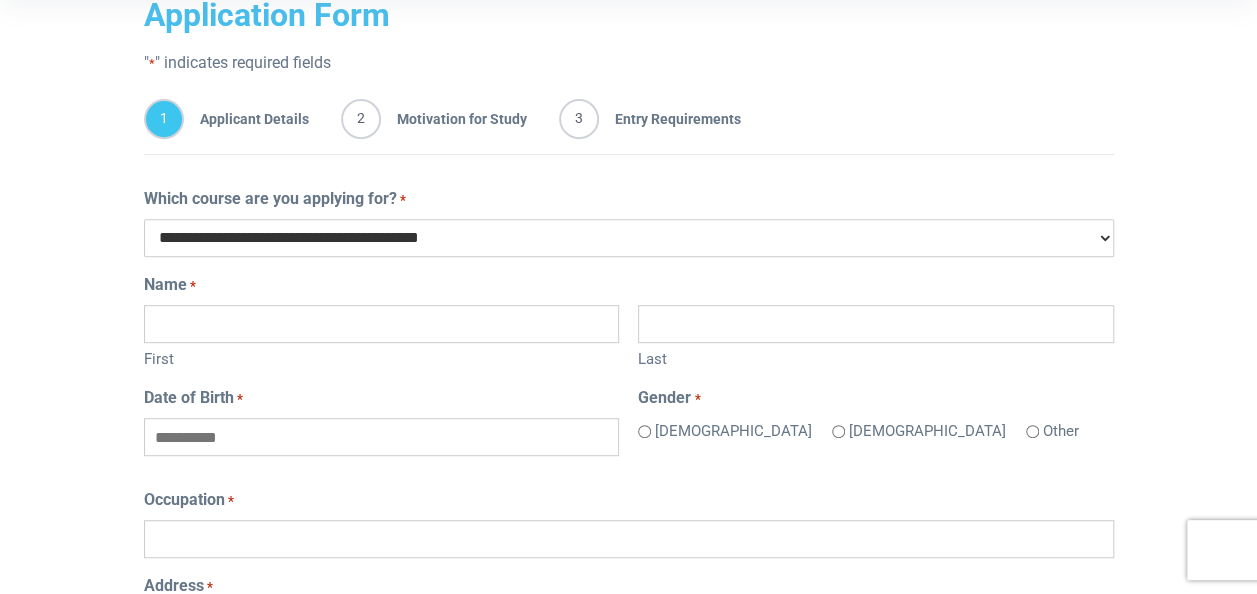 click on "**********" at bounding box center [629, 238] 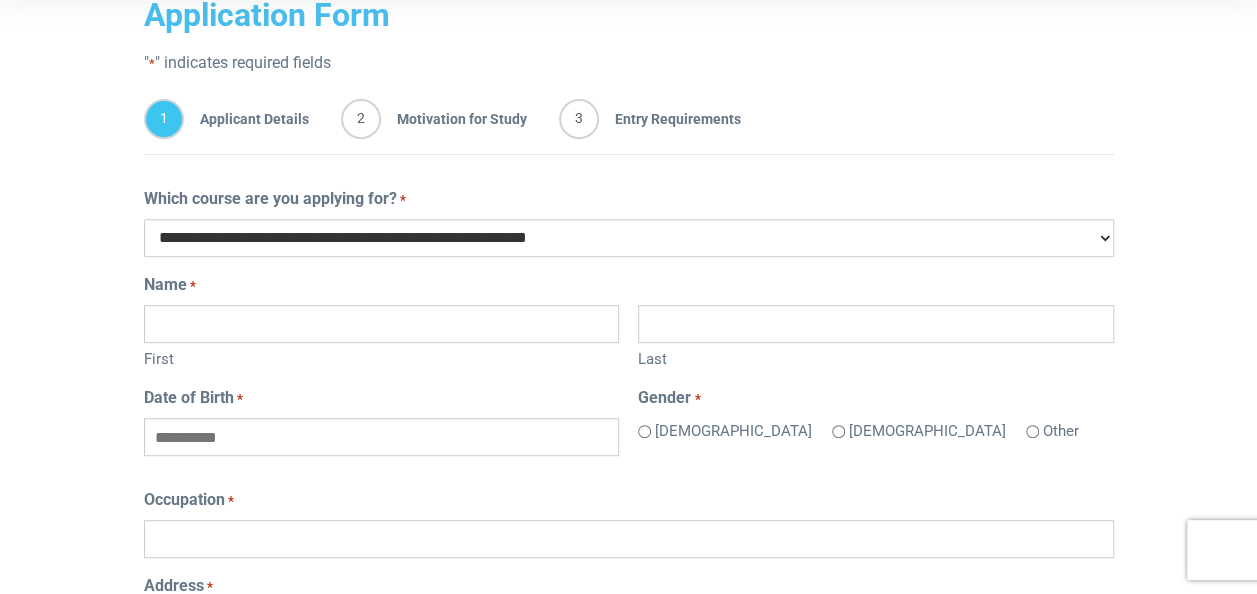 click on "**********" at bounding box center [629, 238] 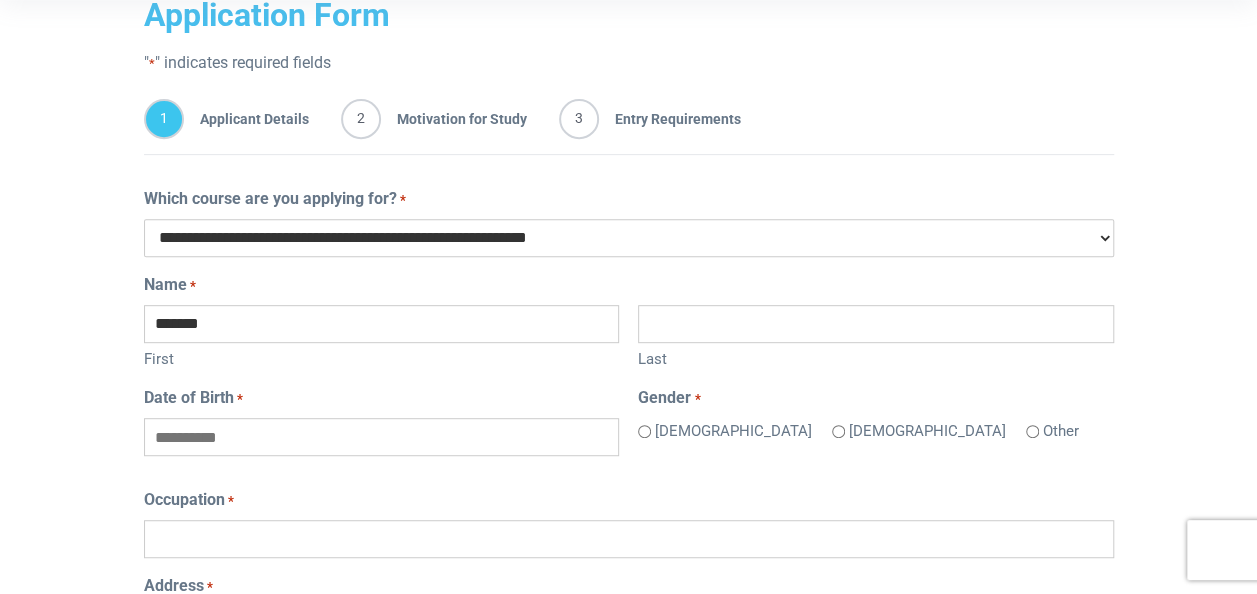 type on "*****" 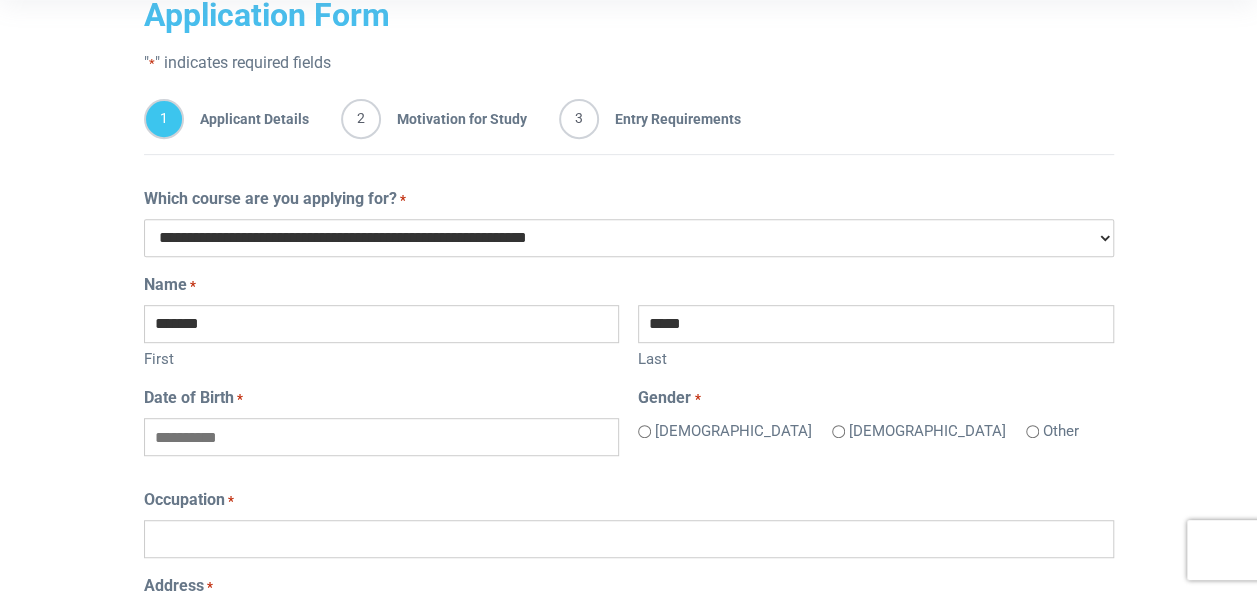 type on "**********" 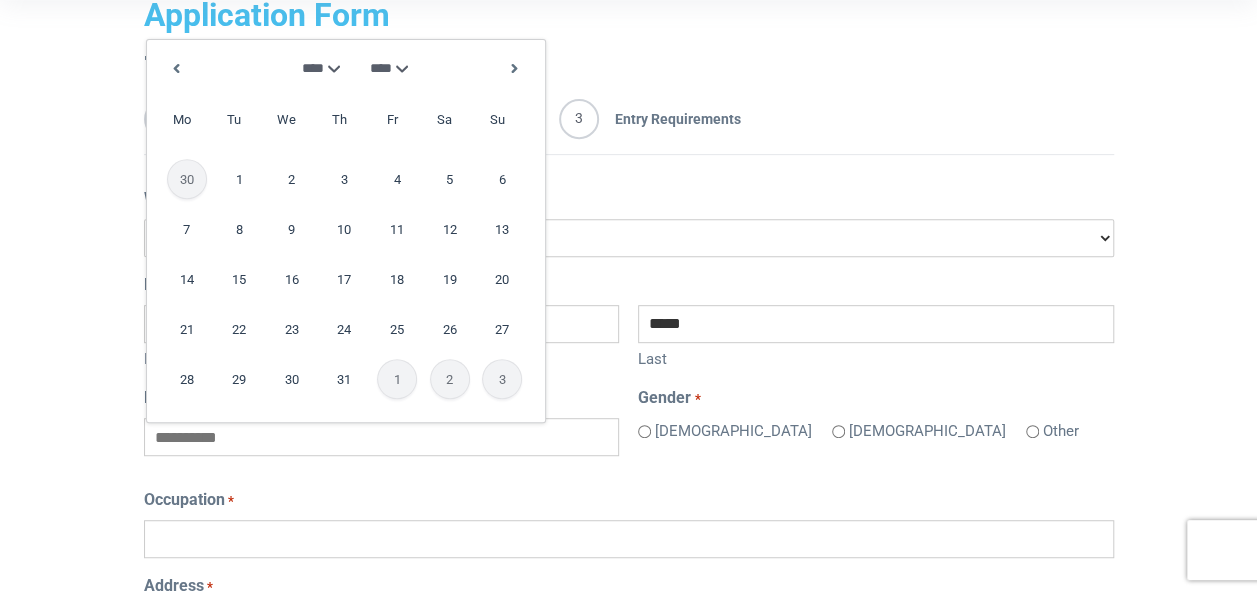 click on "******* ******** ***** ***** *** **** **** ****** ********* ******* ******** ********" at bounding box center (311, 68) 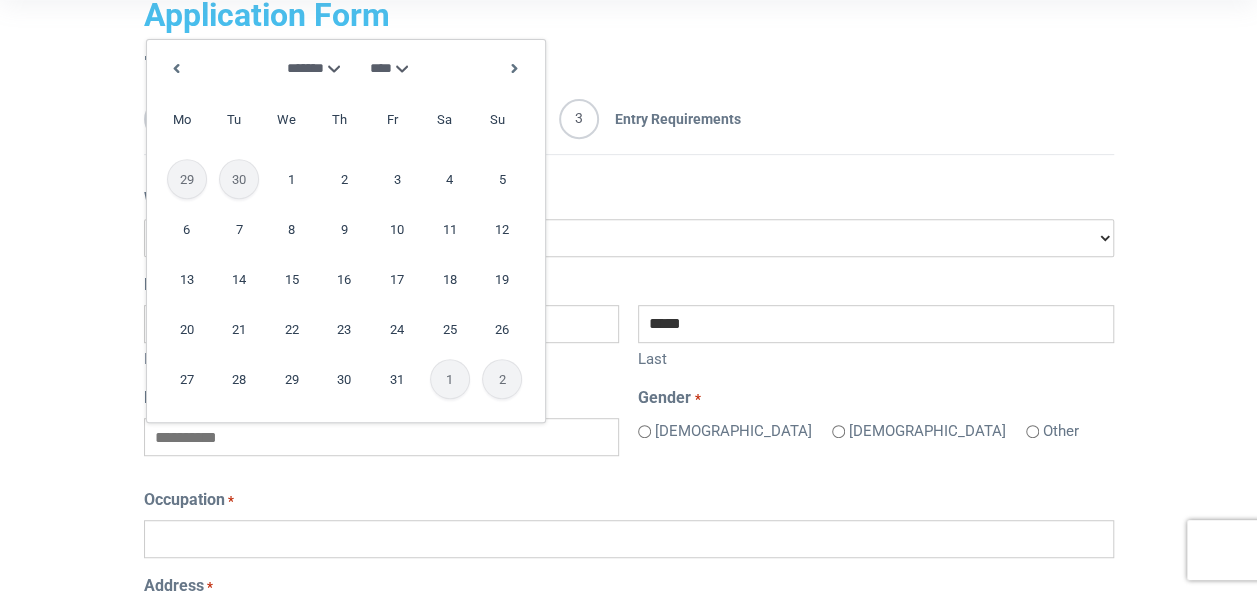 click on "**** **** **** **** **** **** **** **** **** **** **** **** **** **** **** **** **** **** **** **** **** **** **** **** **** **** **** **** **** **** **** **** **** **** **** **** **** **** **** **** **** **** **** **** **** **** **** **** **** **** **** **** **** **** **** **** **** **** **** **** **** **** **** **** **** **** **** **** **** **** **** **** **** **** **** **** **** **** **** **** **** **** **** **** **** **** **** **** **** **** **** **** **** **** **** **** **** **** **** **** **** **** **** **** **** **** **** **** **** **** **** **** **** **** **** **** ****" at bounding box center [392, 68] 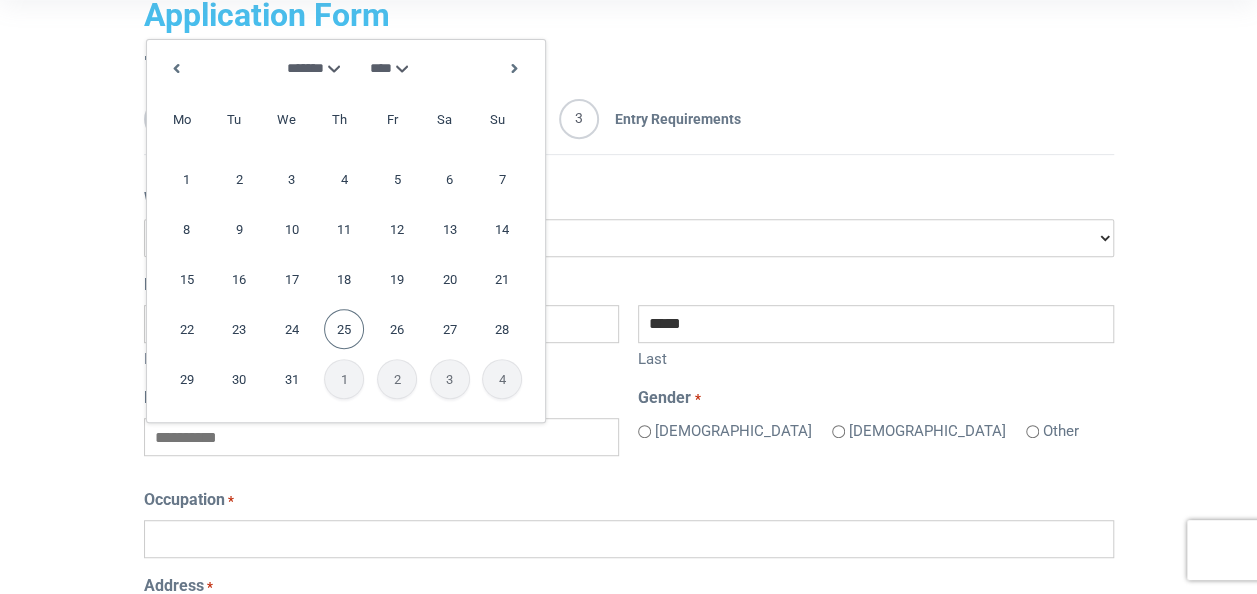 click on "25" at bounding box center (344, 329) 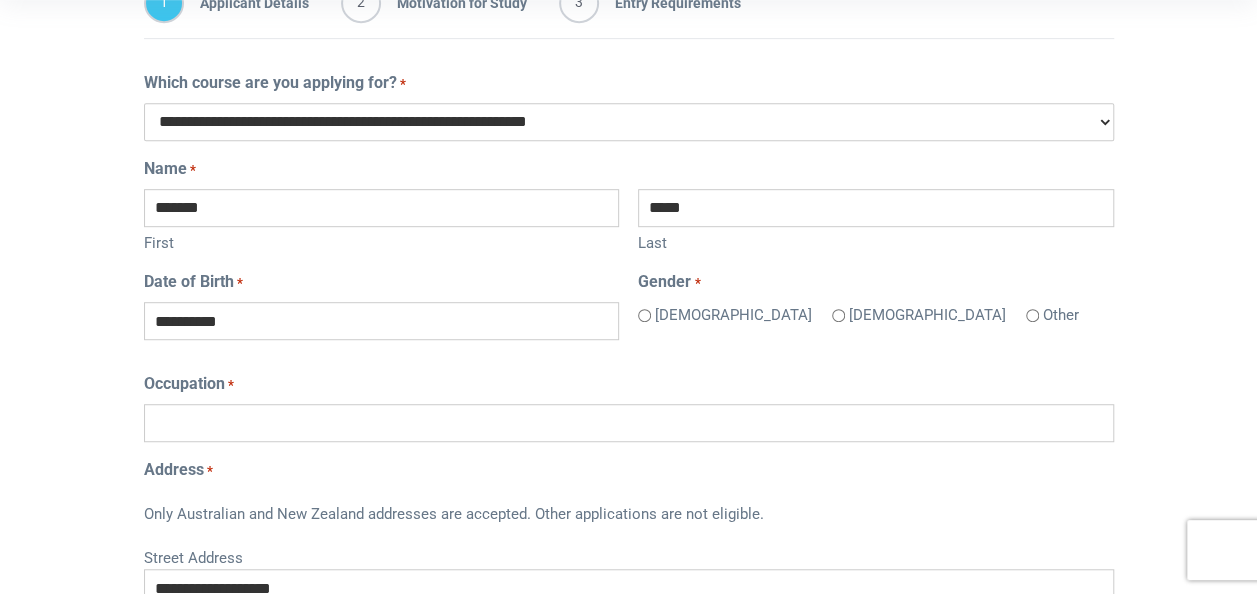 scroll, scrollTop: 479, scrollLeft: 0, axis: vertical 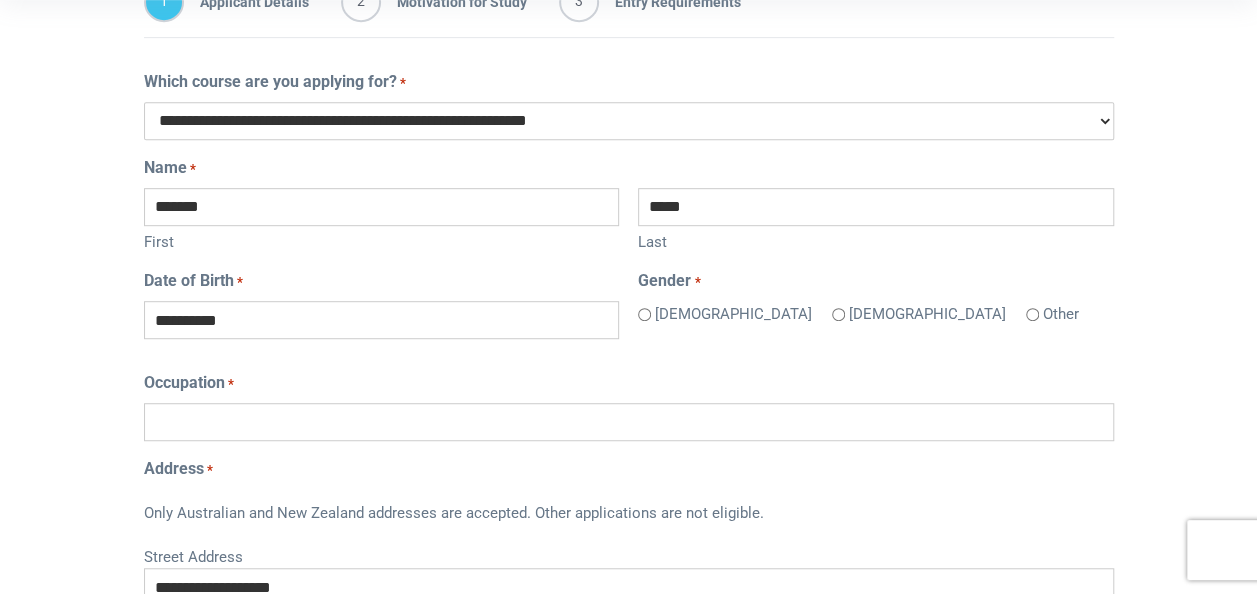 click on "Occupation *" at bounding box center (629, 422) 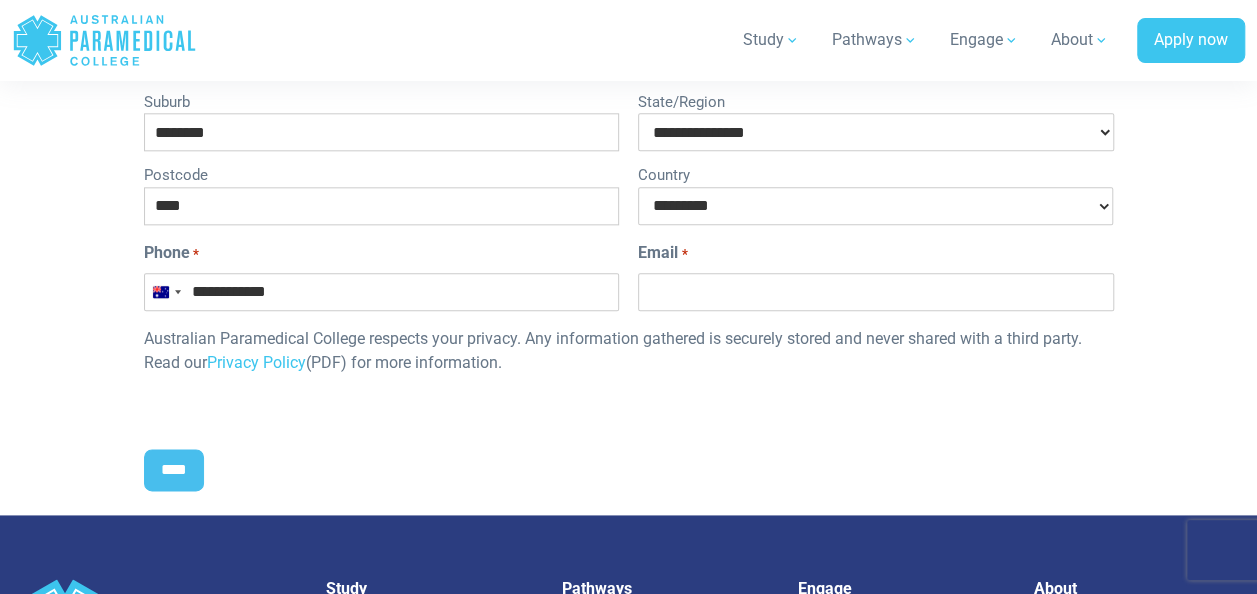scroll, scrollTop: 1090, scrollLeft: 0, axis: vertical 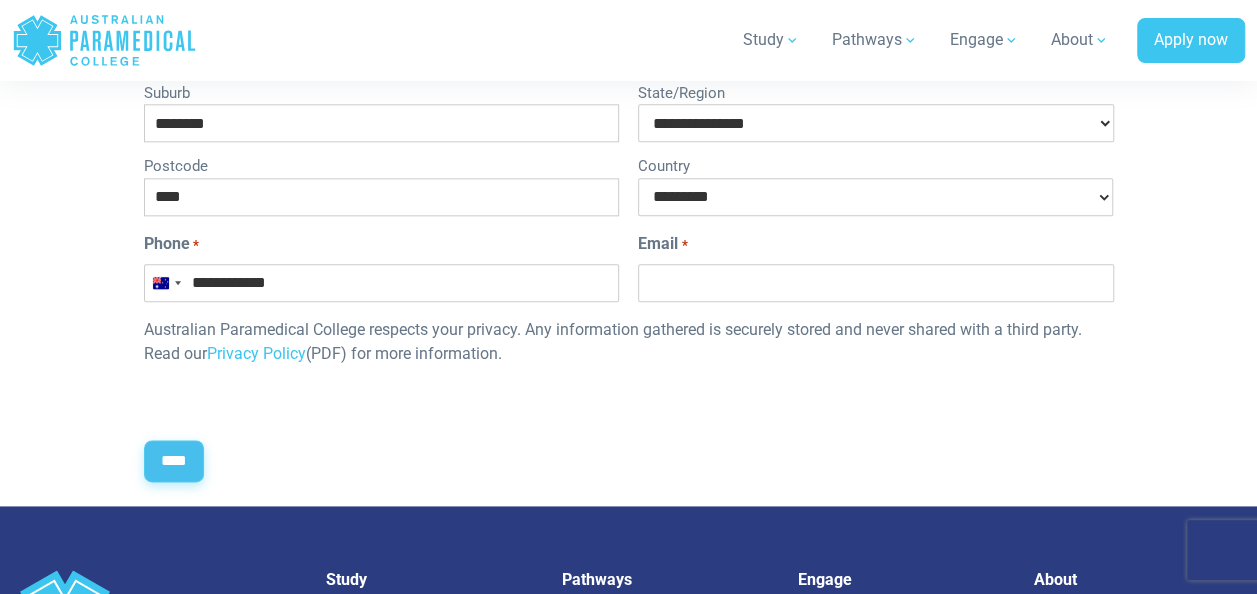 type on "**********" 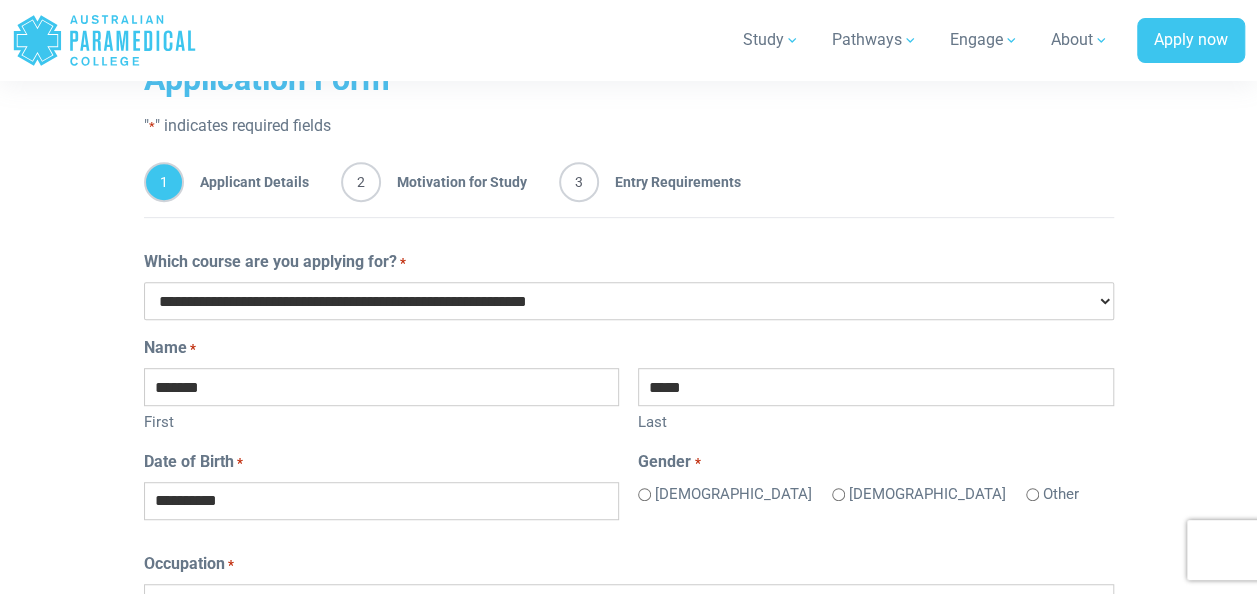 scroll, scrollTop: 358, scrollLeft: 0, axis: vertical 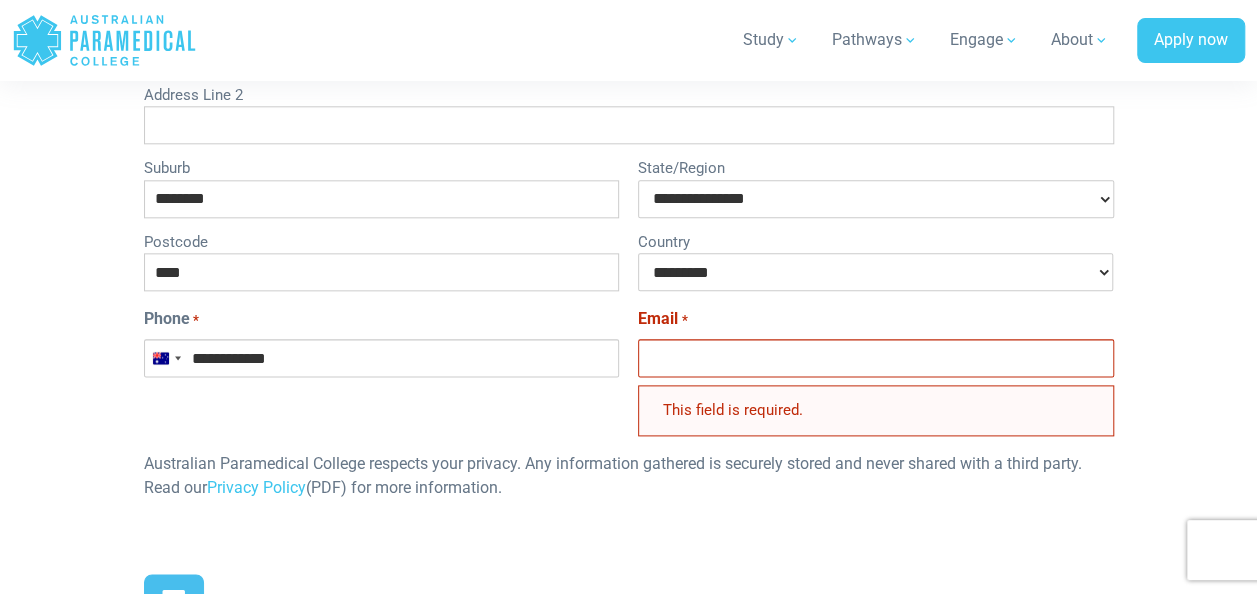 click on "Email *" at bounding box center [875, 358] 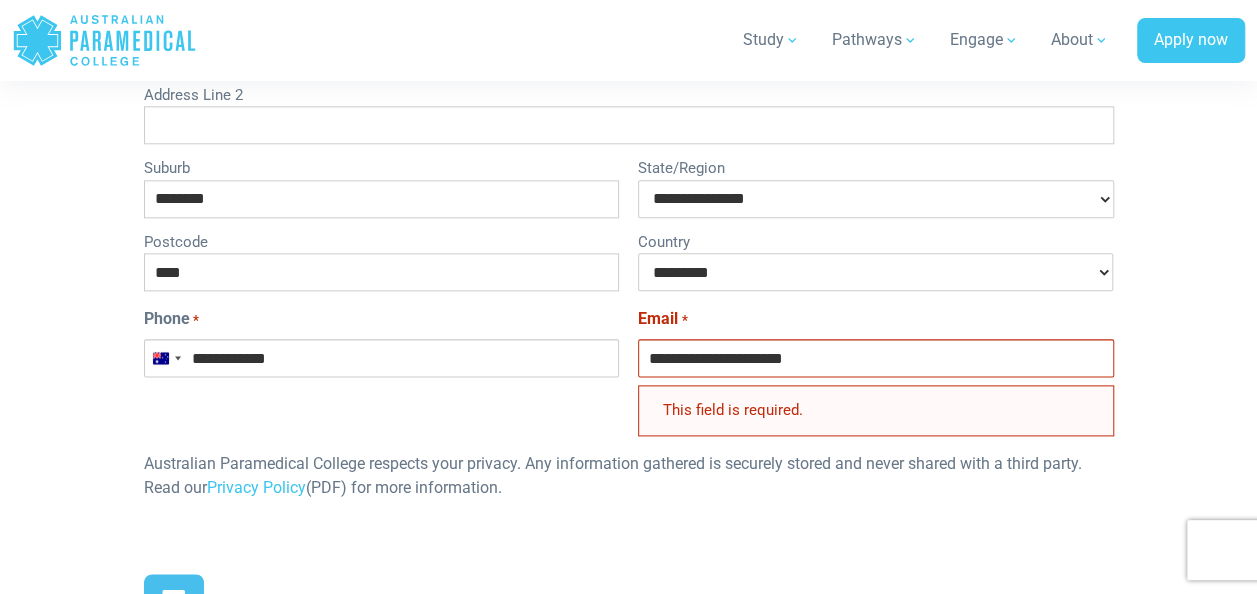 click at bounding box center (629, 526) 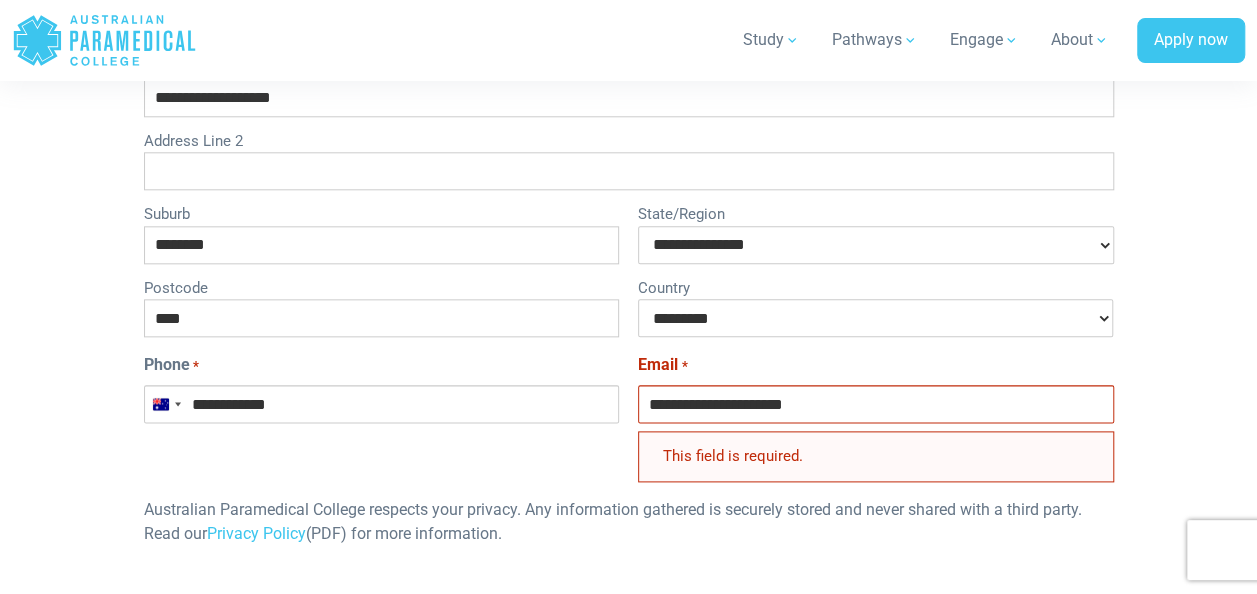 scroll, scrollTop: 1228, scrollLeft: 0, axis: vertical 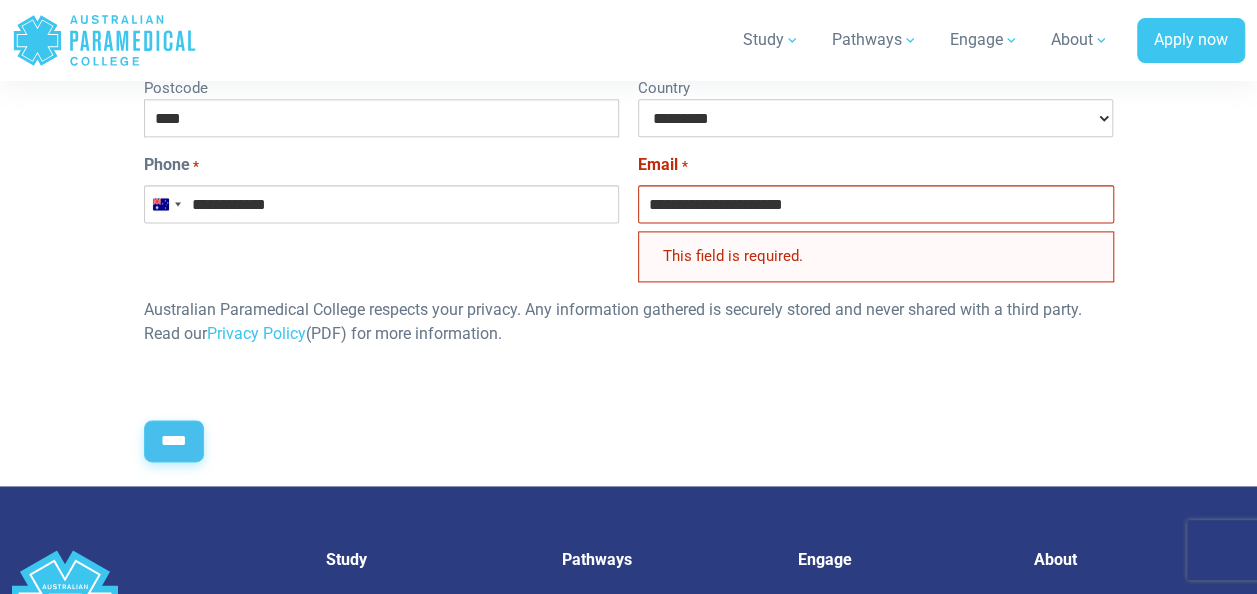 click on "****" at bounding box center [174, 441] 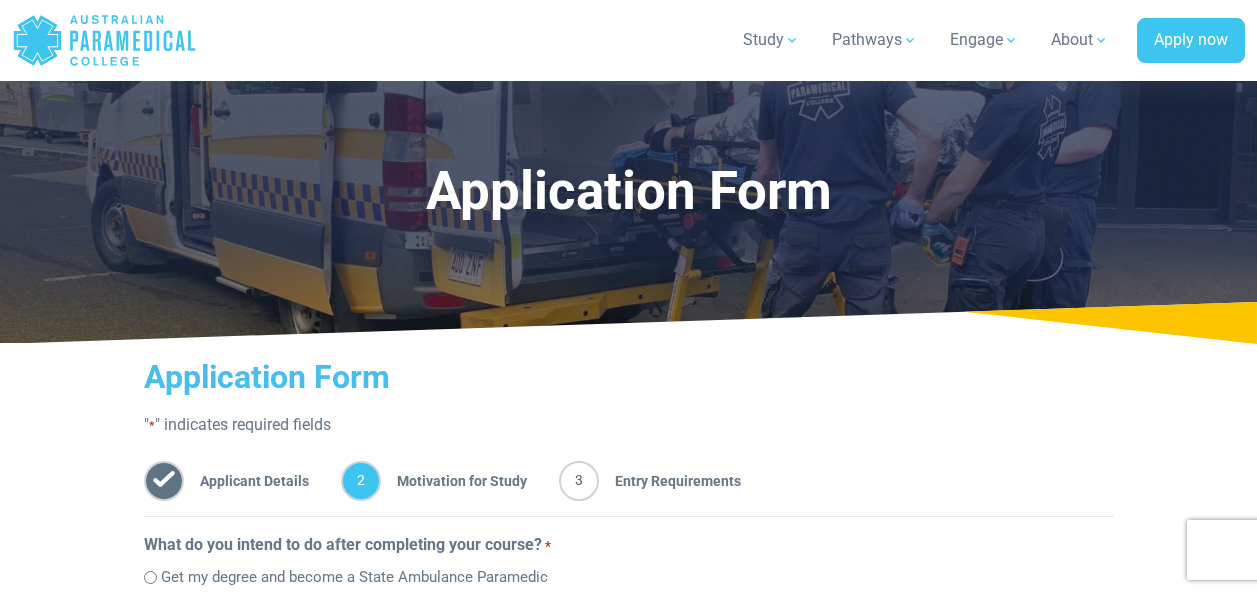 scroll, scrollTop: 358, scrollLeft: 0, axis: vertical 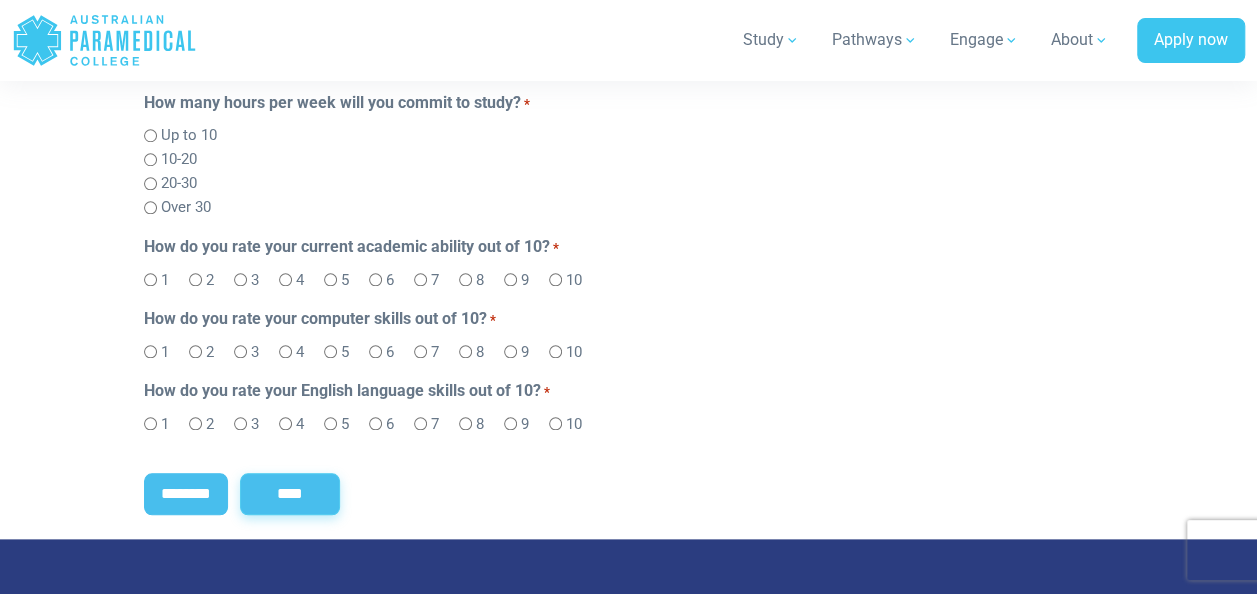 click on "****" at bounding box center (290, 494) 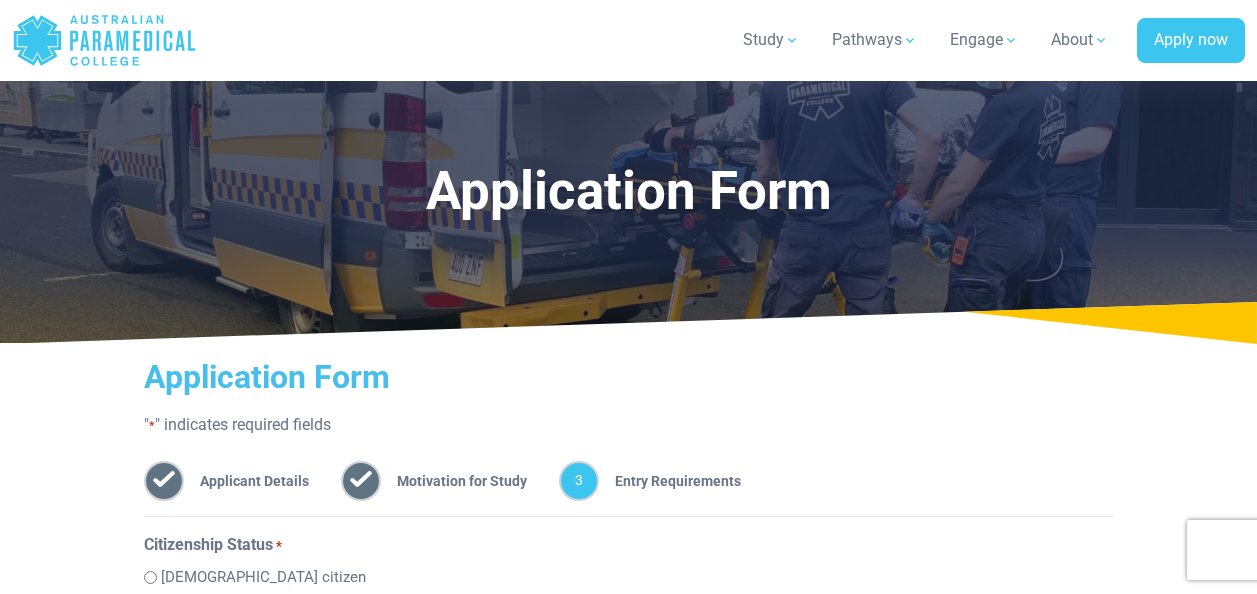 scroll, scrollTop: 358, scrollLeft: 0, axis: vertical 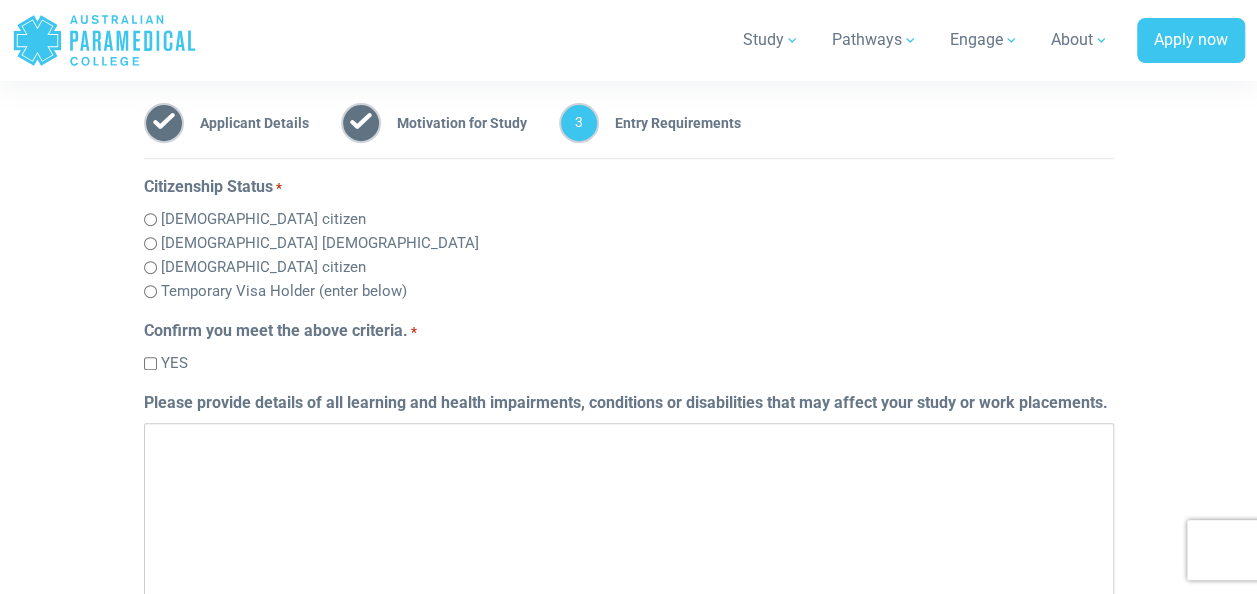 click on "Please provide details of all learning and health impairments, conditions or disabilities that may affect your study or work placements." at bounding box center [629, 567] 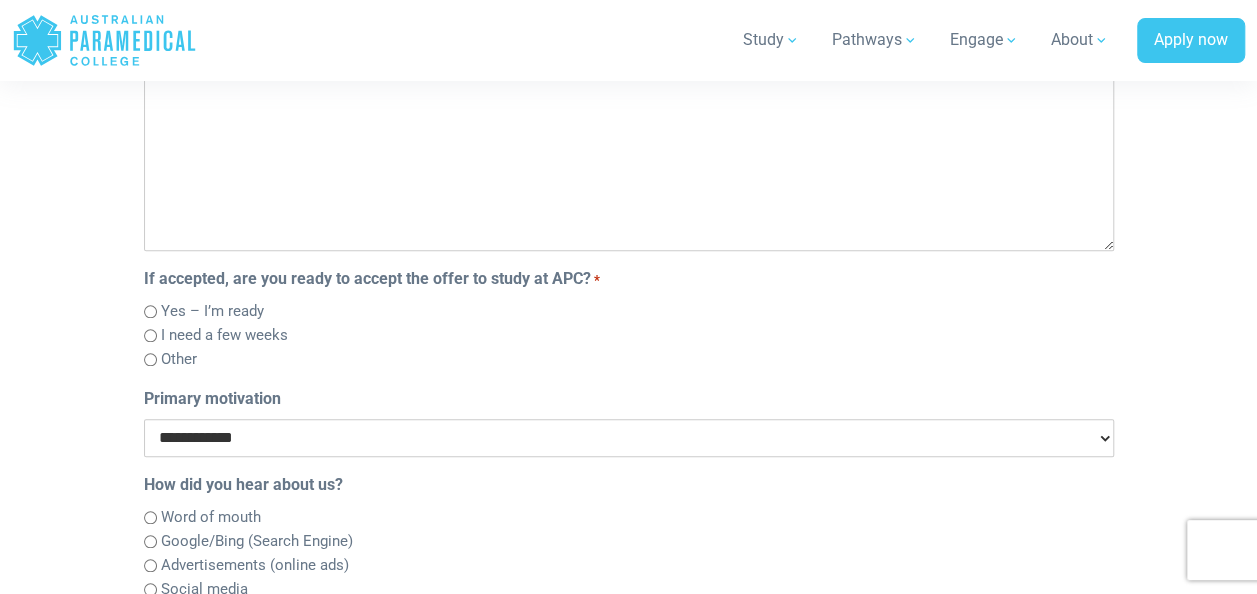 scroll, scrollTop: 818, scrollLeft: 0, axis: vertical 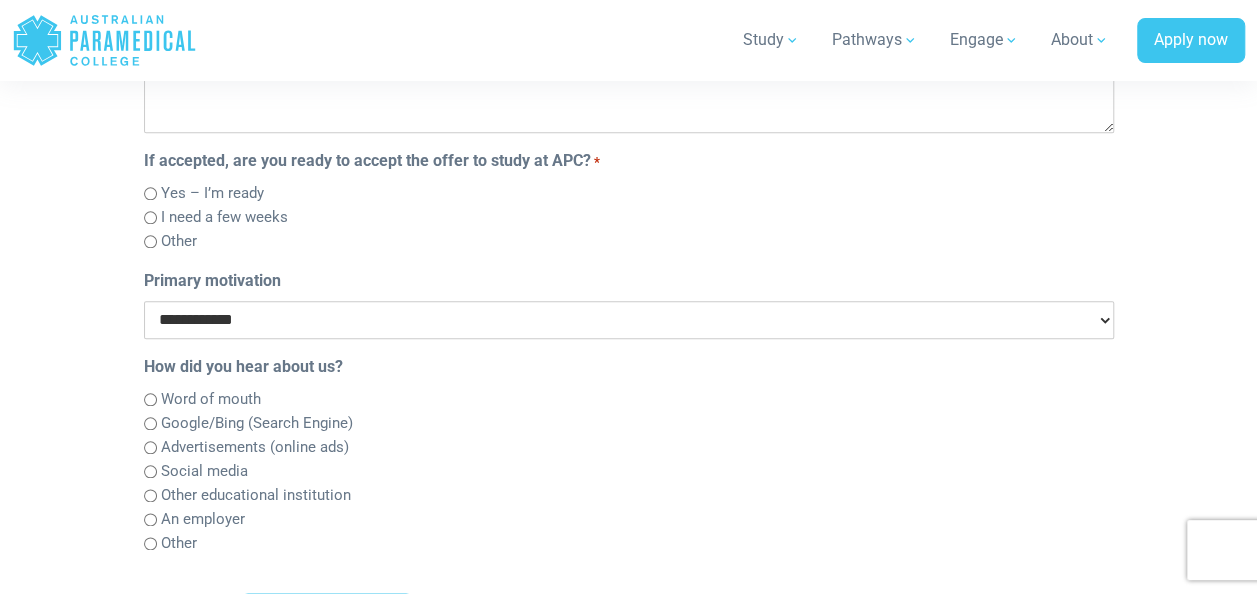 click on "**********" at bounding box center (629, 320) 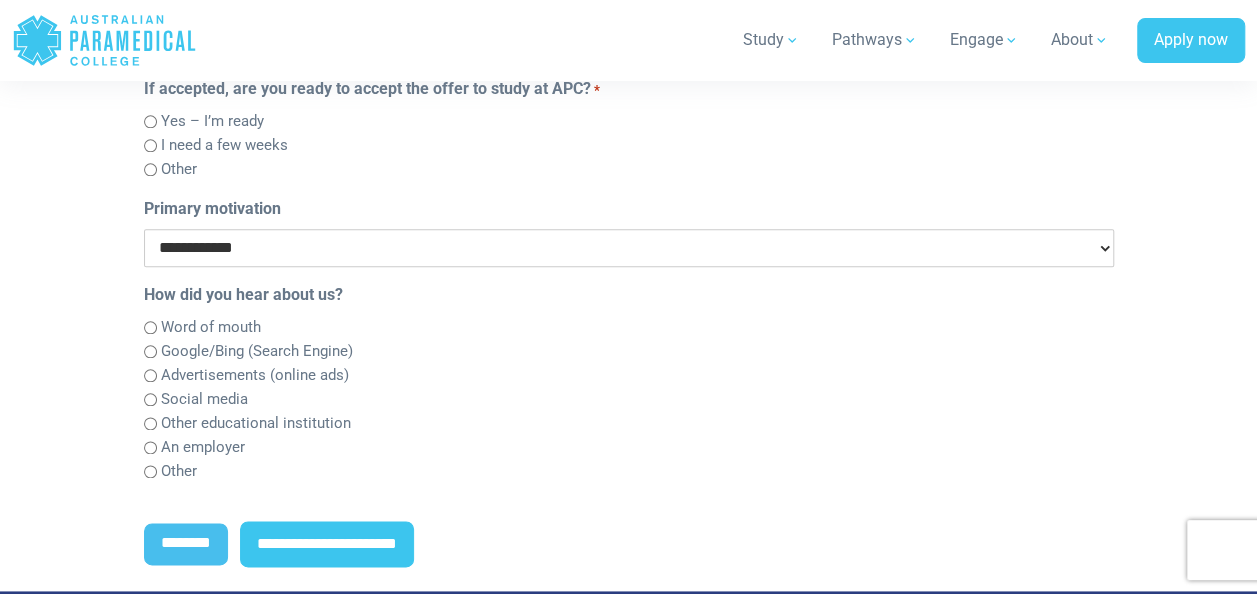 scroll, scrollTop: 1010, scrollLeft: 0, axis: vertical 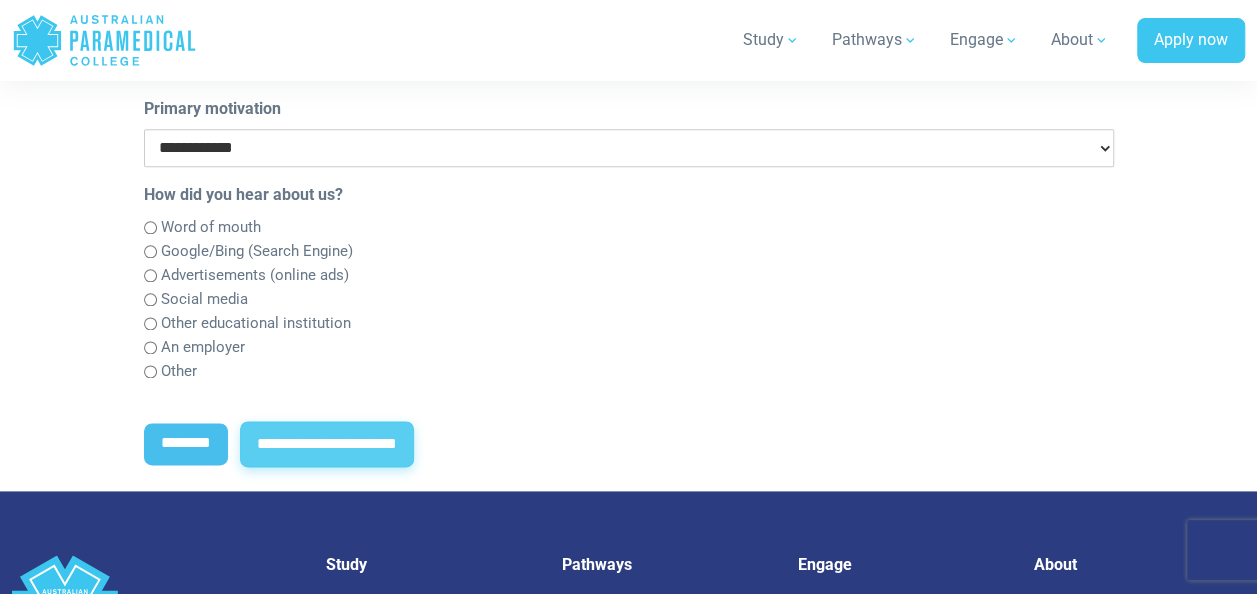 click on "**********" at bounding box center [327, 444] 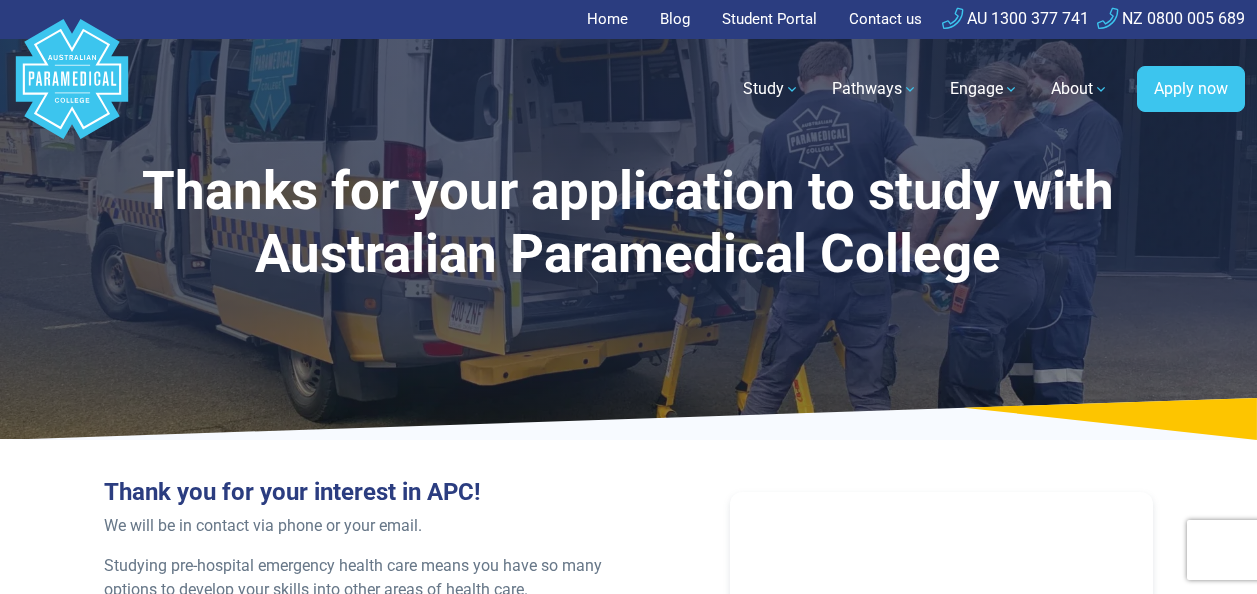 scroll, scrollTop: 0, scrollLeft: 0, axis: both 